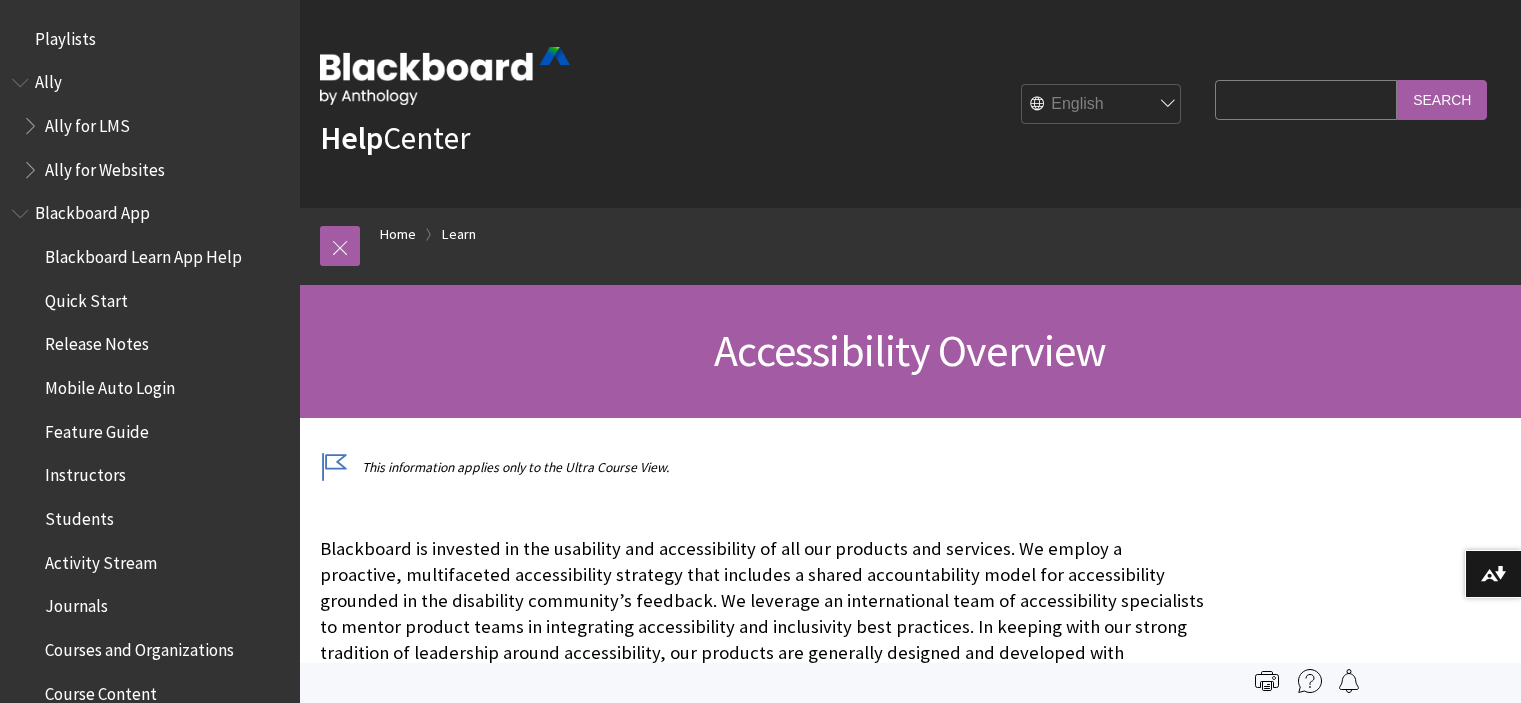 scroll, scrollTop: 0, scrollLeft: 0, axis: both 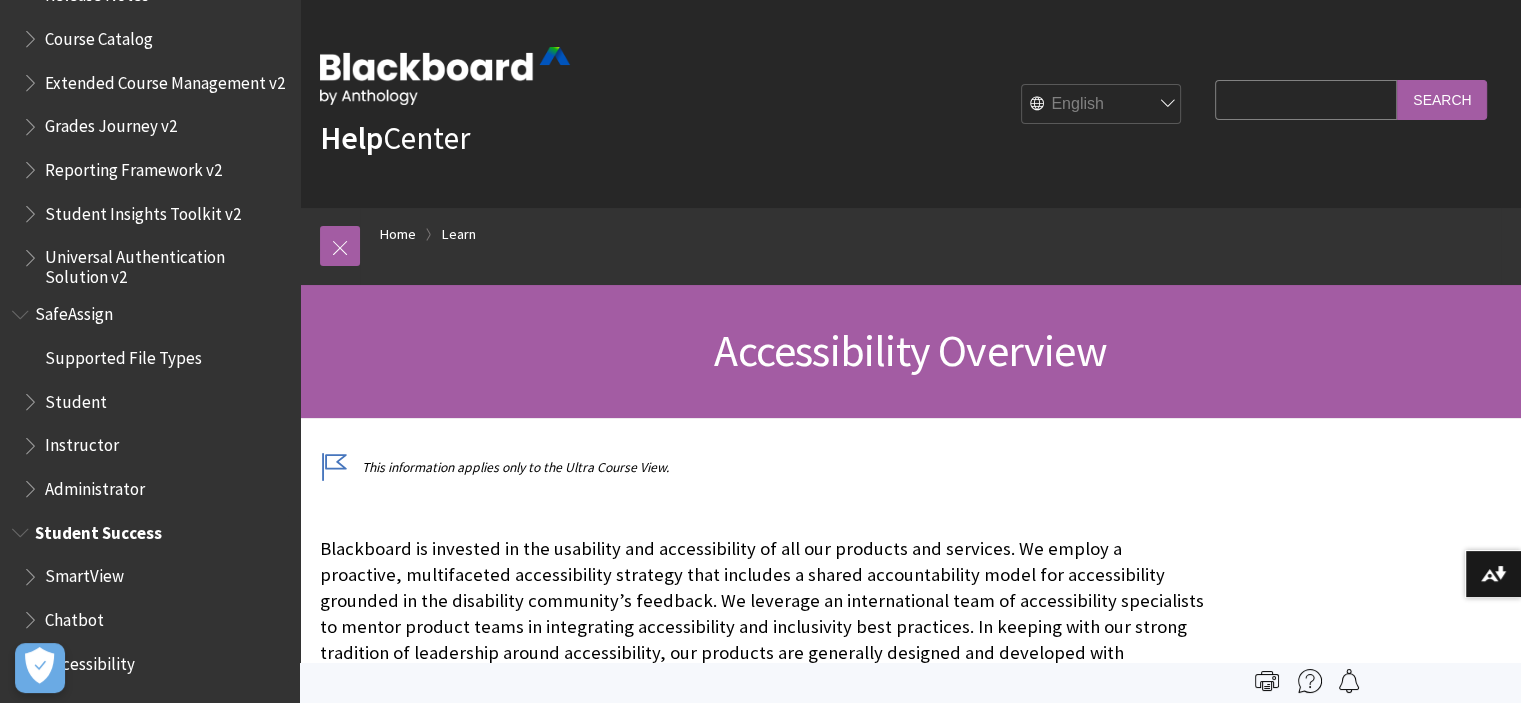 click on "Student Success" at bounding box center (98, 529) 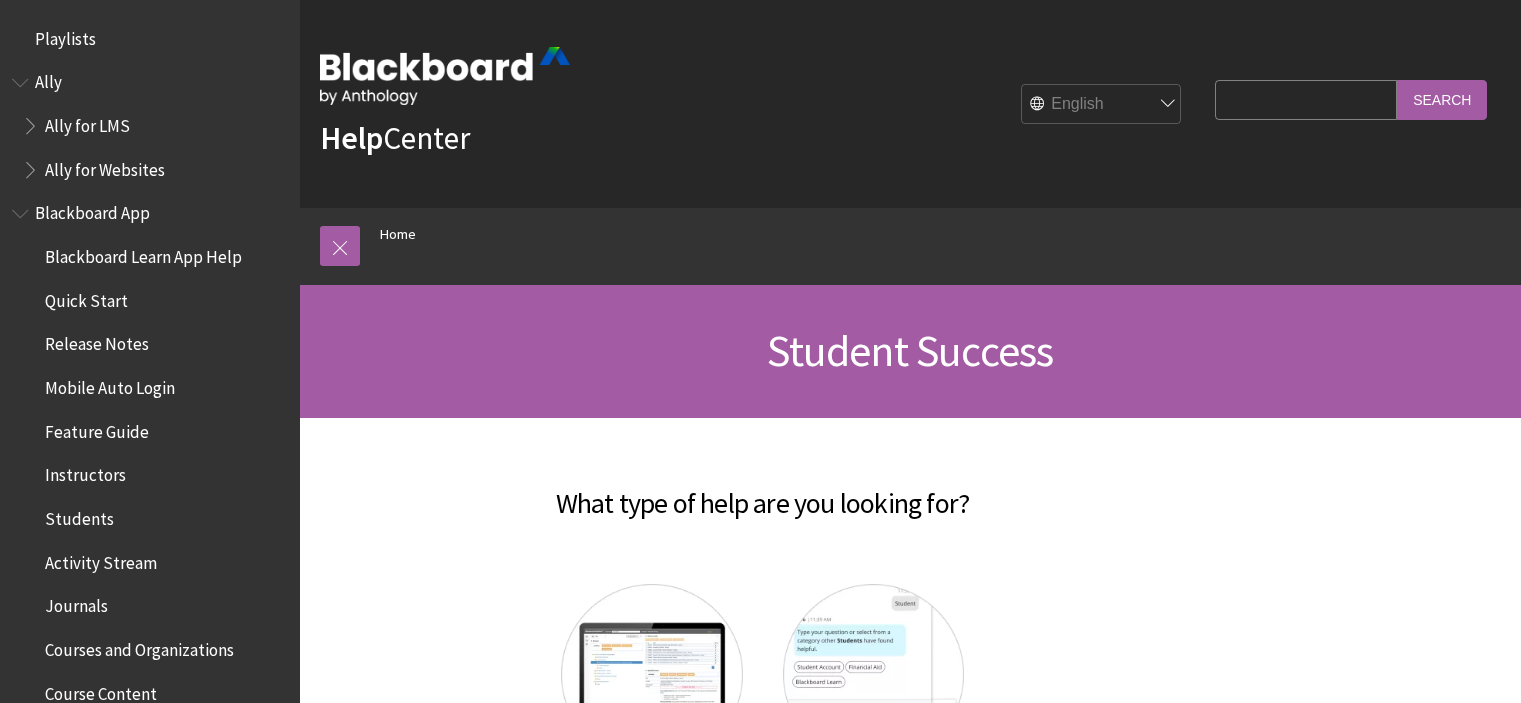 scroll, scrollTop: 0, scrollLeft: 0, axis: both 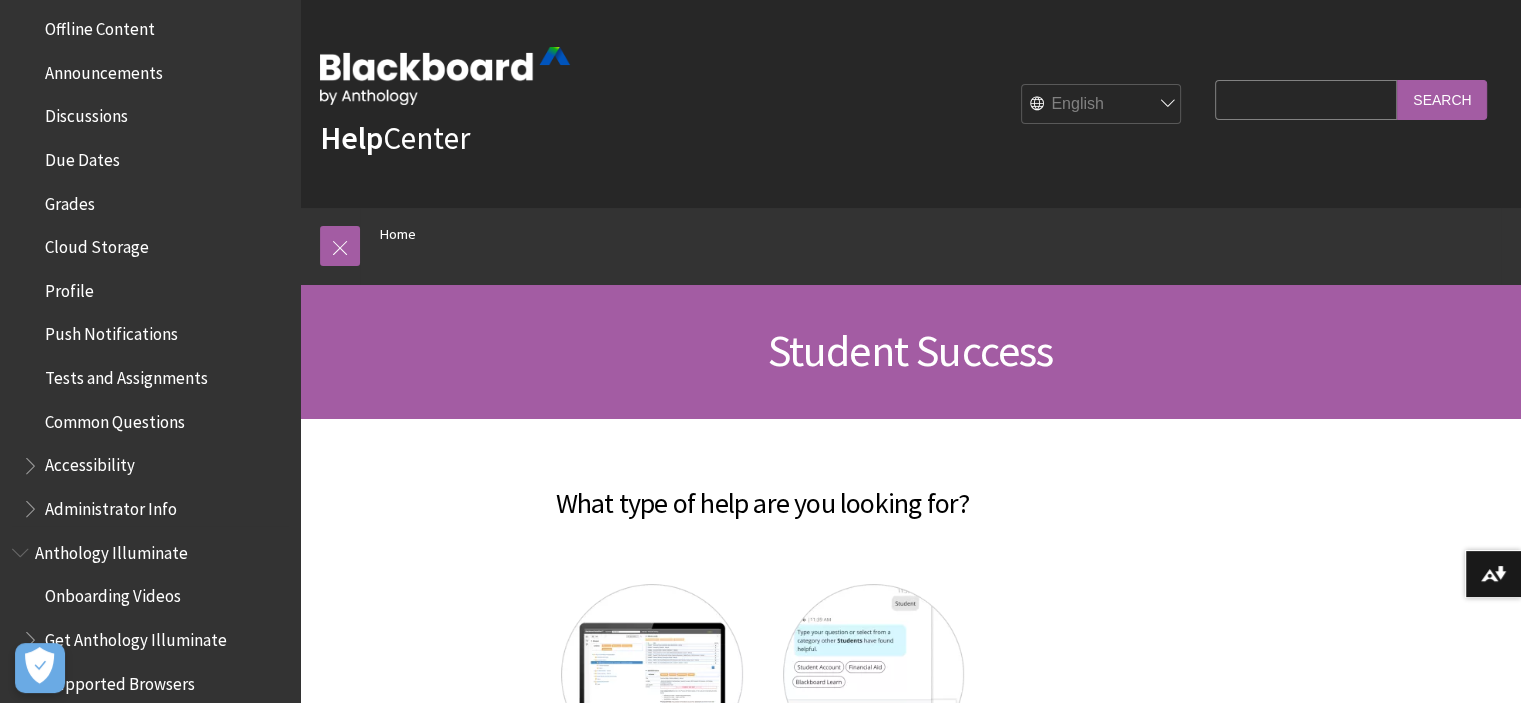 click on "Grades" at bounding box center (70, 200) 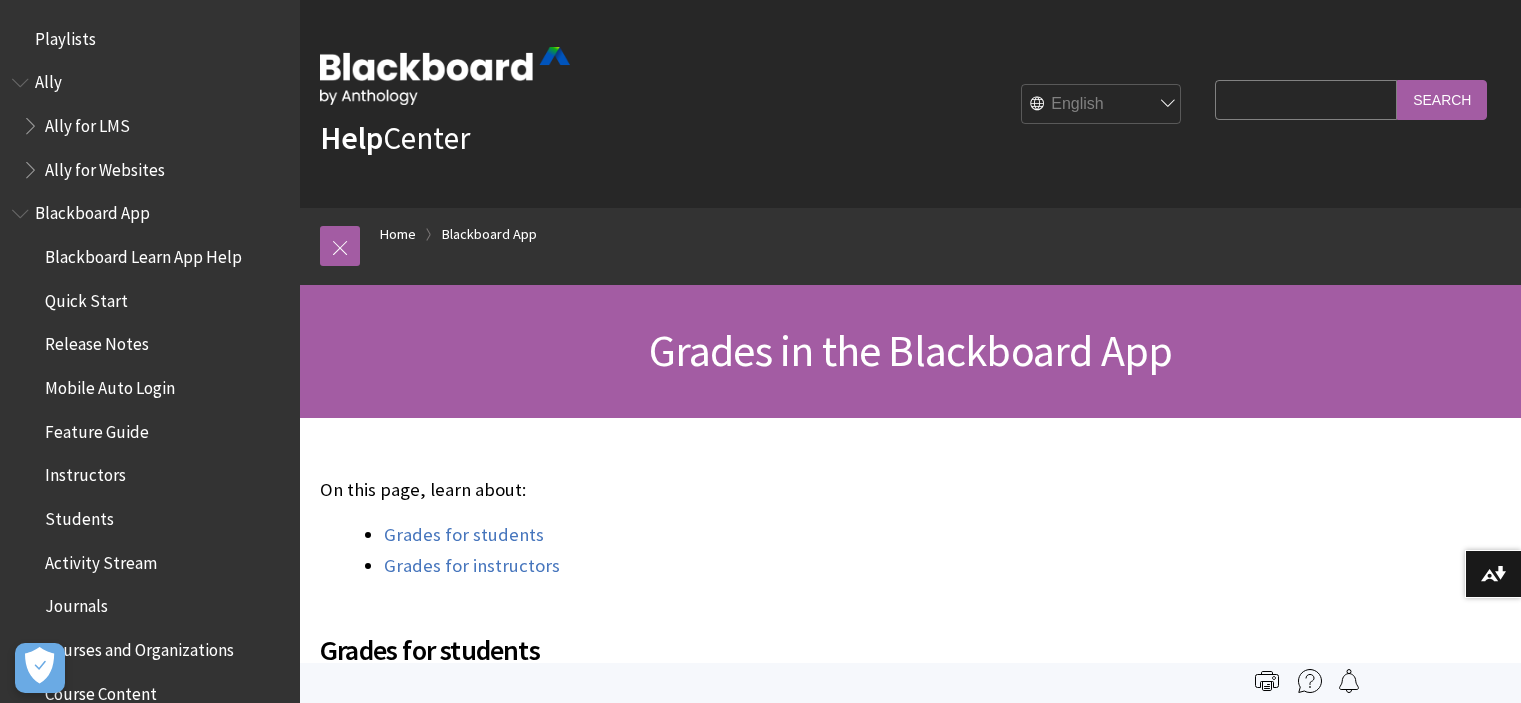 scroll, scrollTop: 0, scrollLeft: 0, axis: both 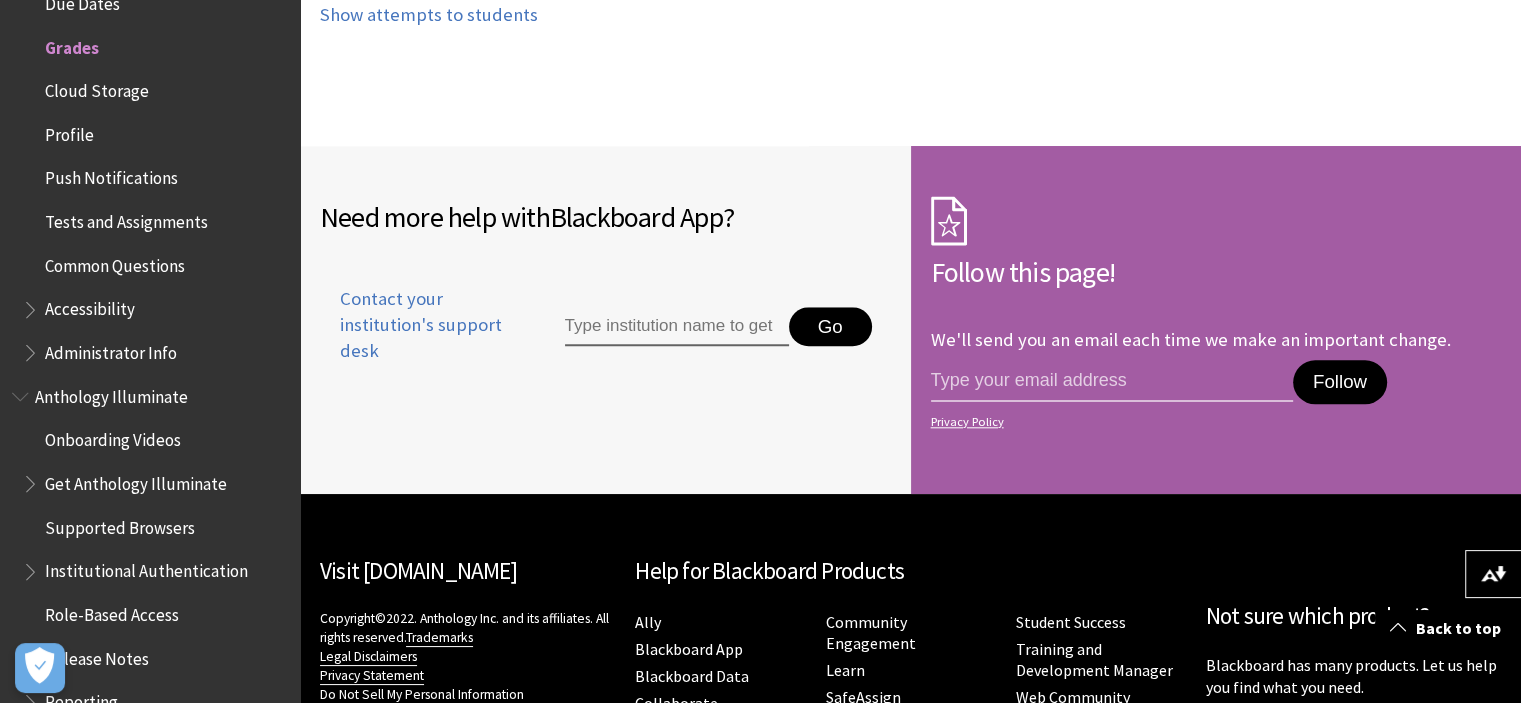 click on "Client Resources" at bounding box center [367, 749] 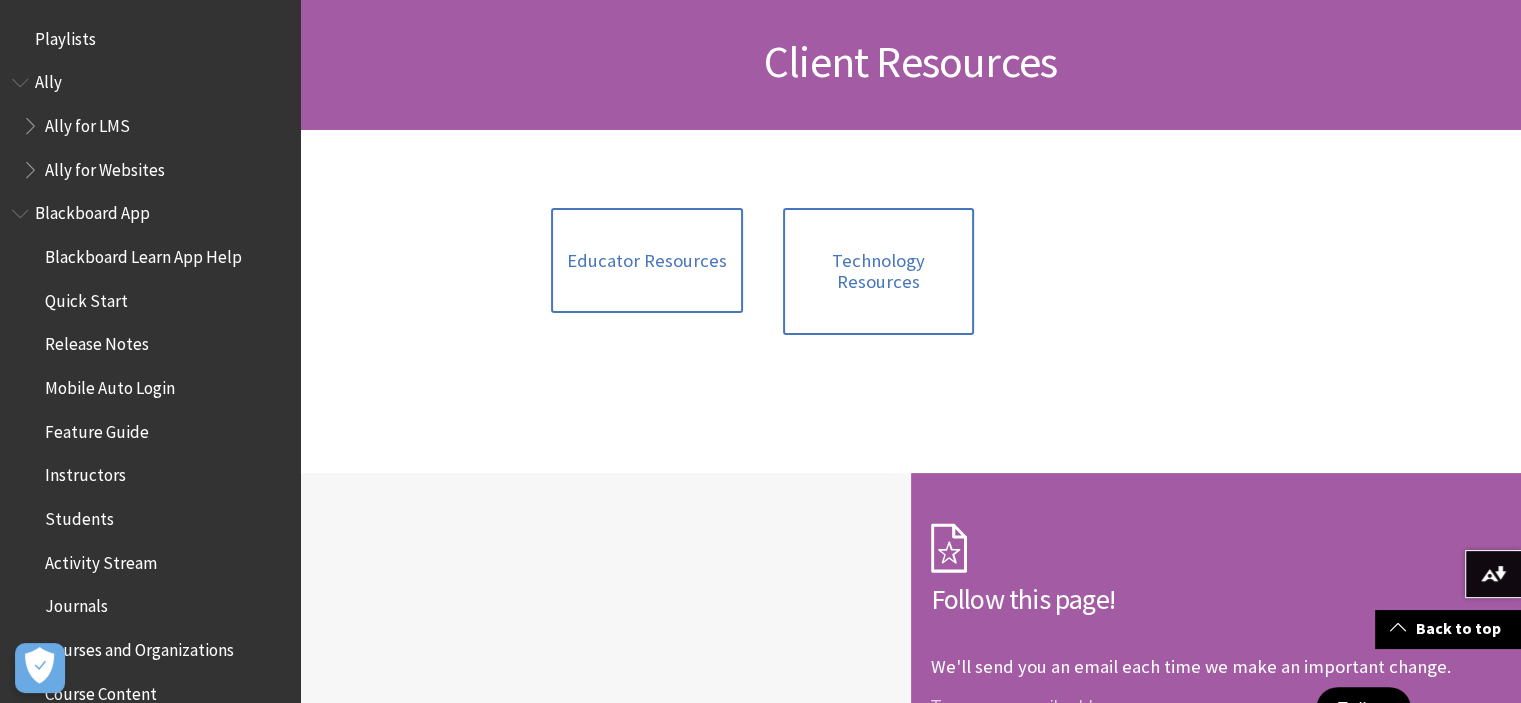 scroll, scrollTop: 273, scrollLeft: 0, axis: vertical 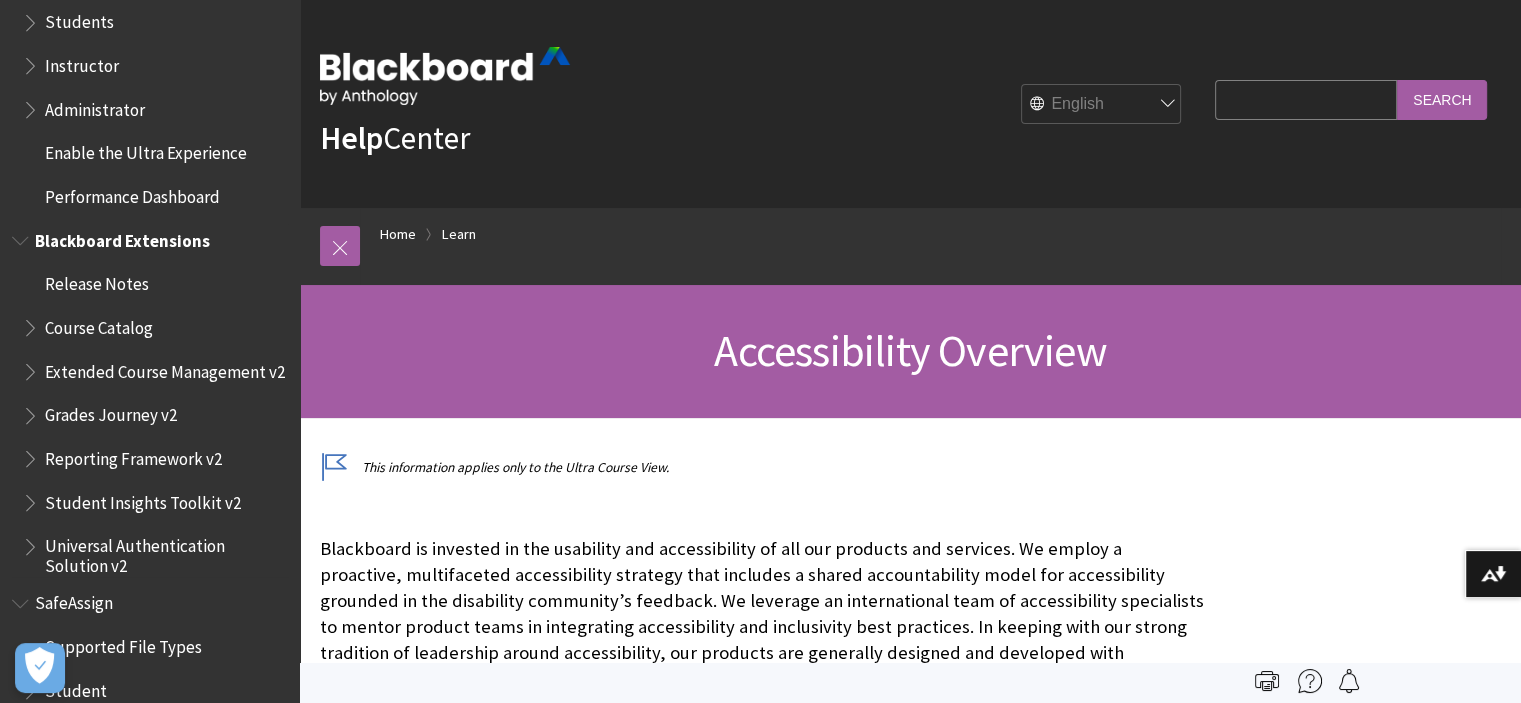 click on "Grades Journey v2" at bounding box center [111, 412] 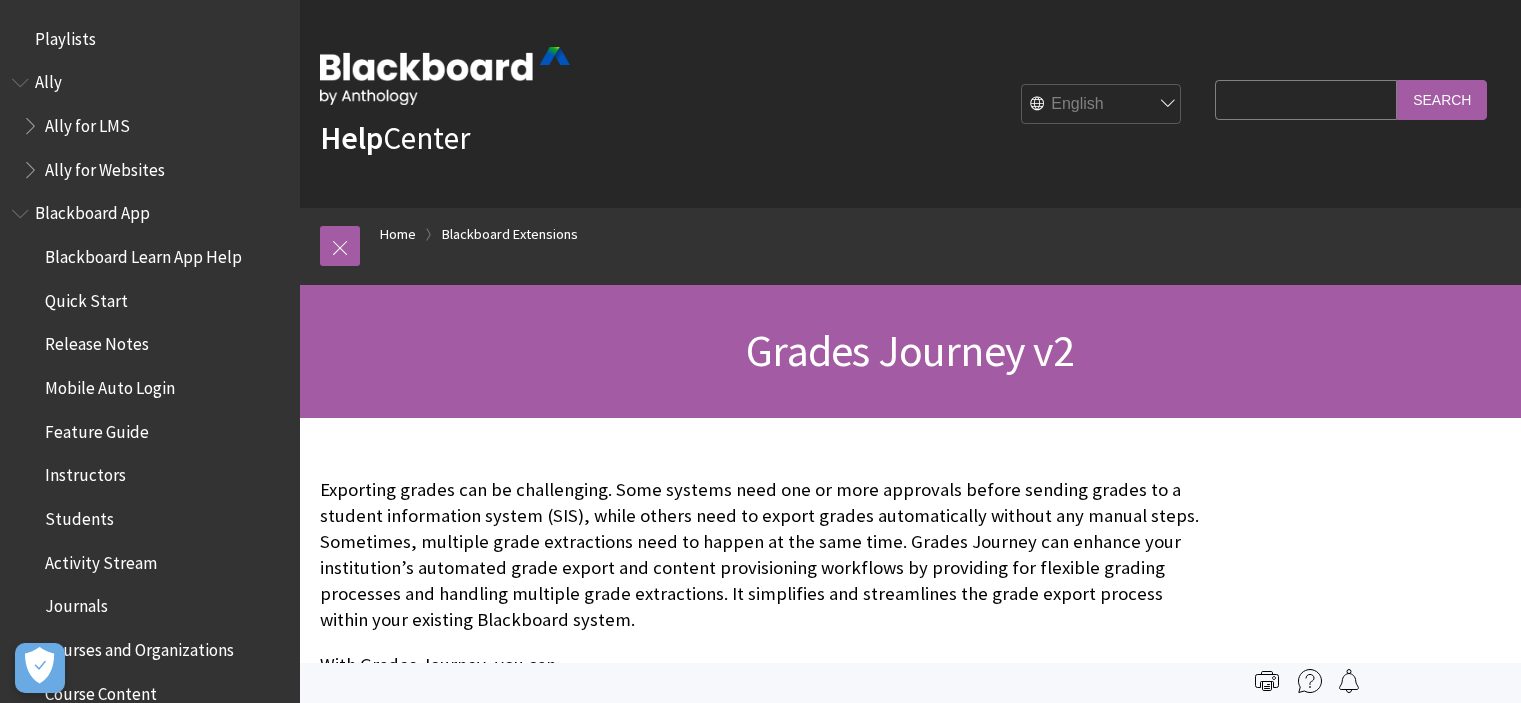 scroll, scrollTop: 0, scrollLeft: 0, axis: both 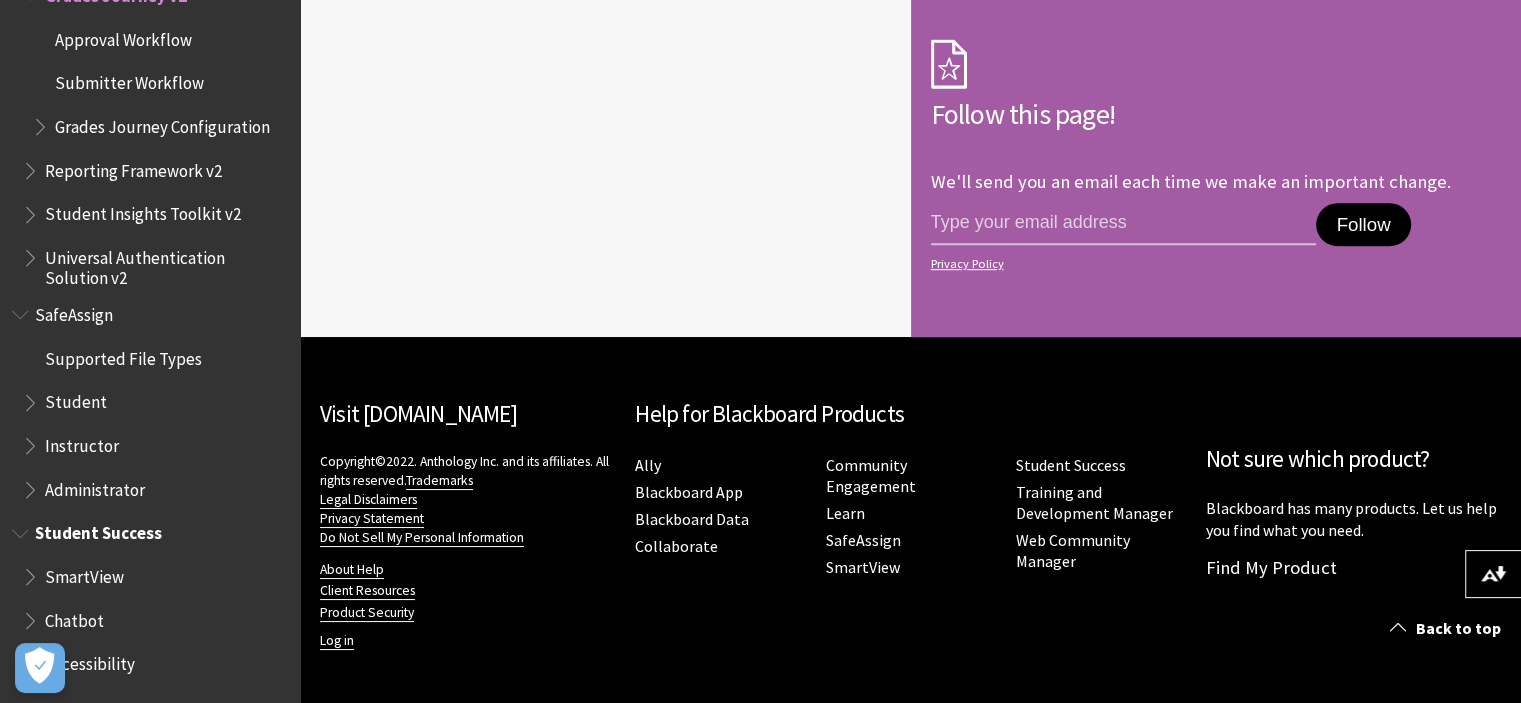 click on "Student Success" at bounding box center (98, 530) 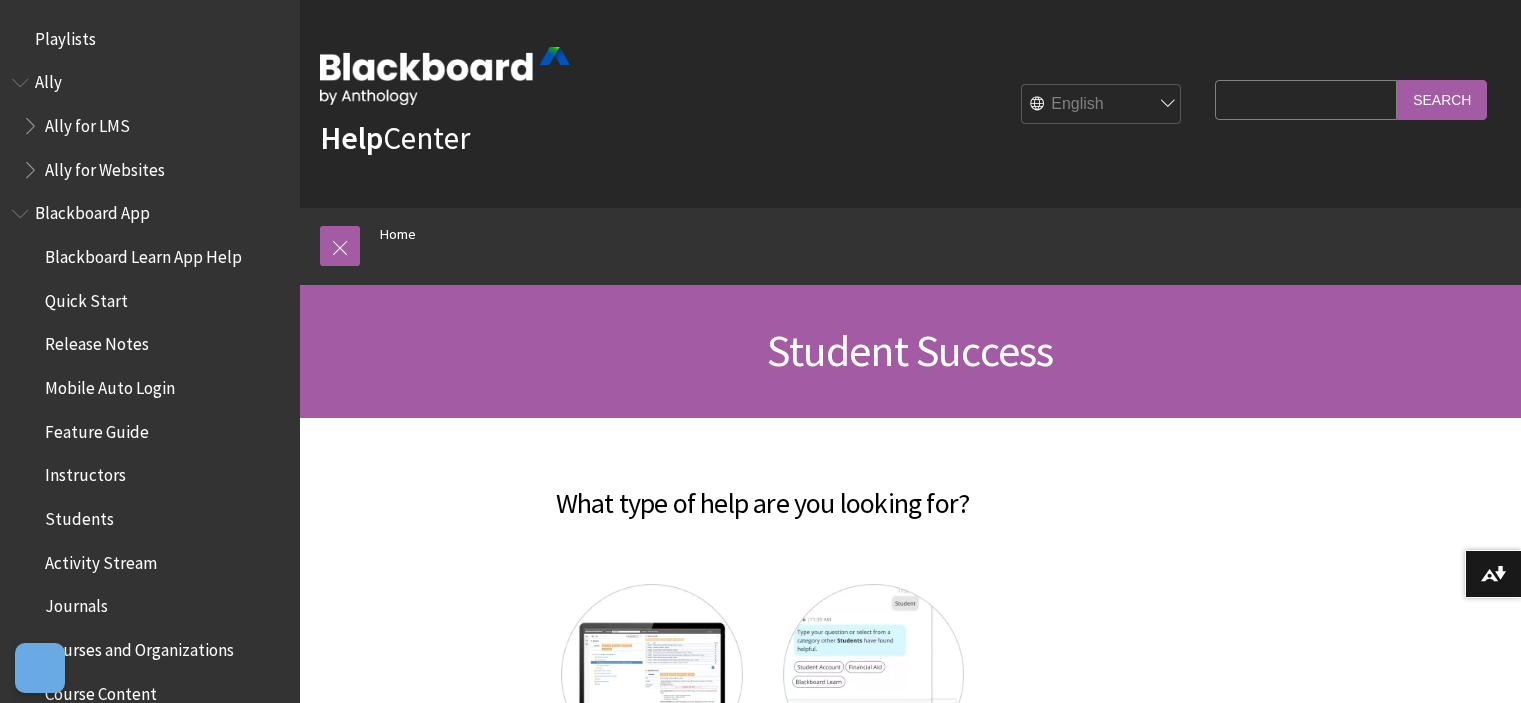 scroll, scrollTop: 0, scrollLeft: 0, axis: both 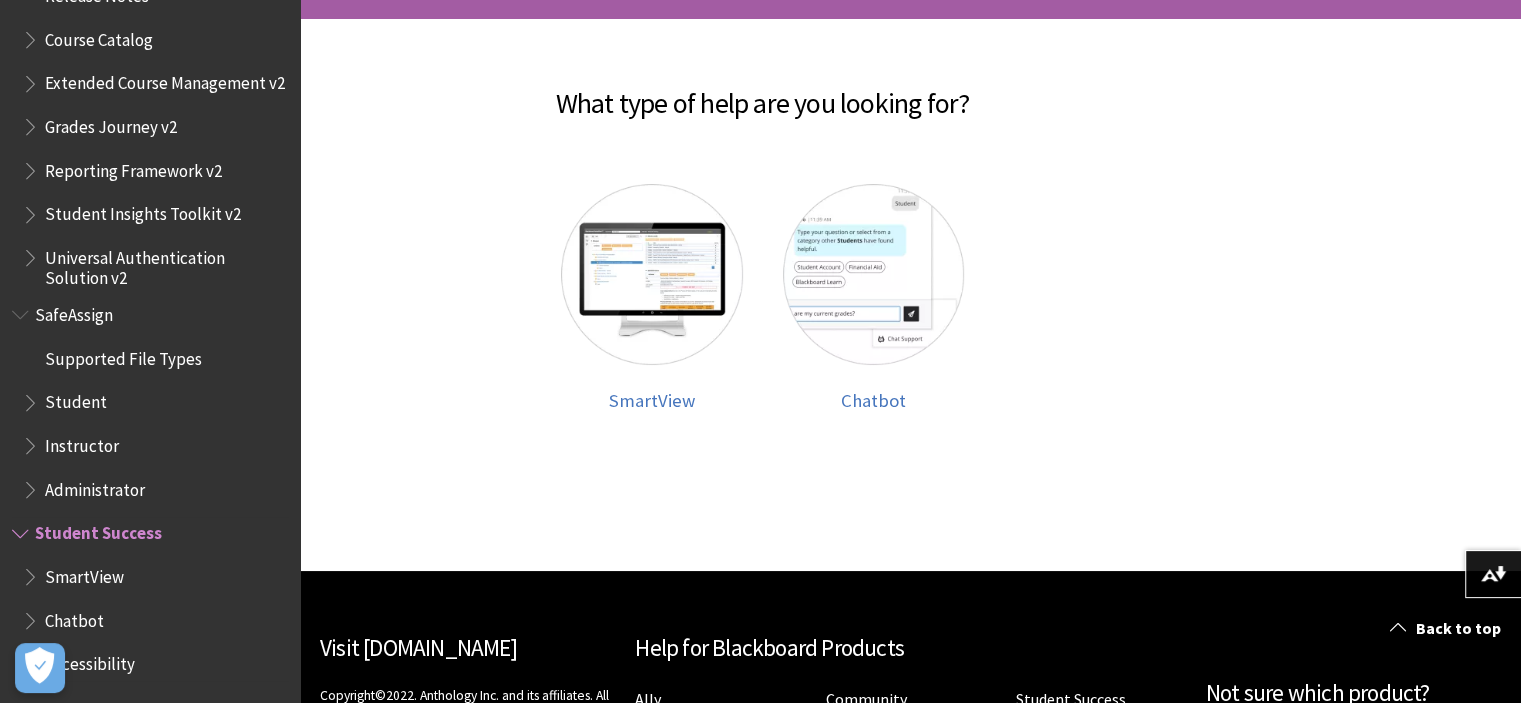 click on "Accessibility" at bounding box center [90, 661] 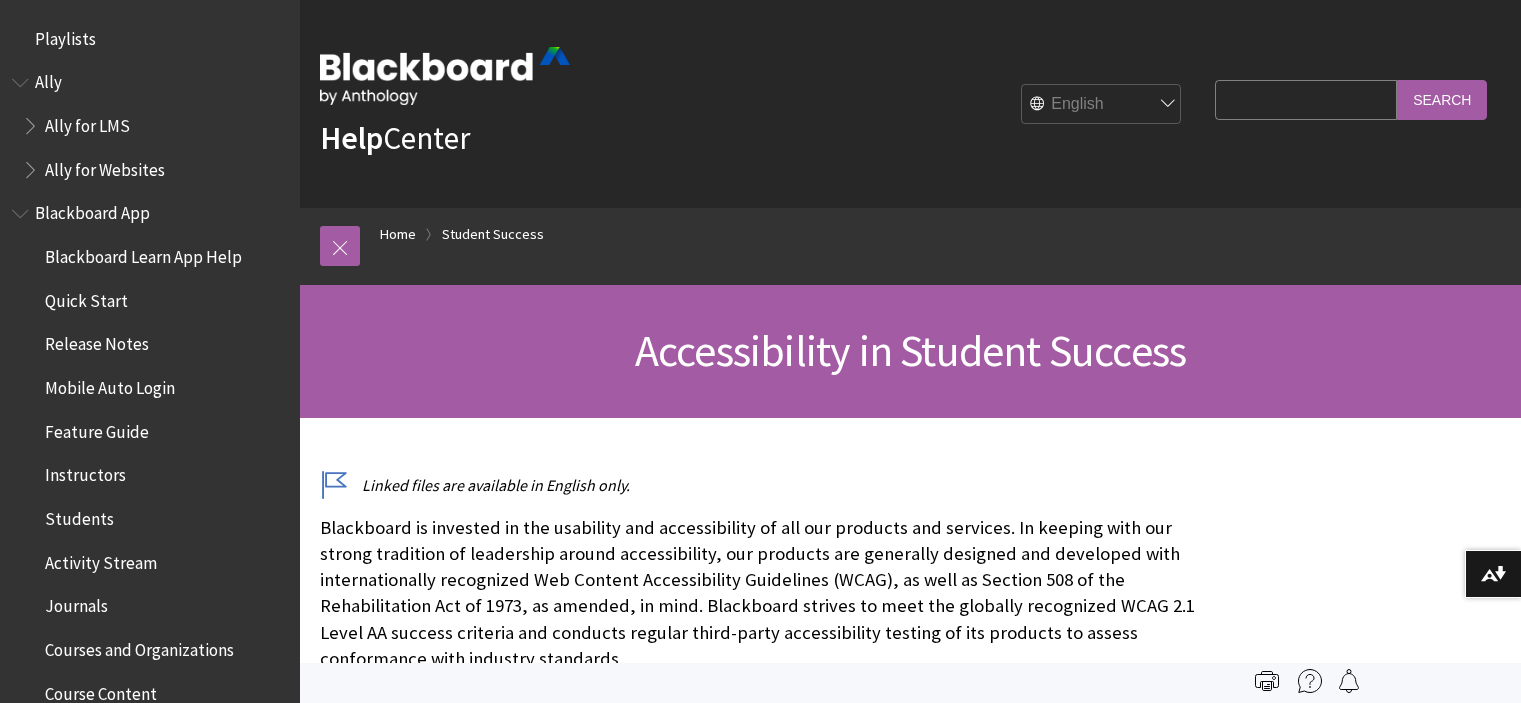 scroll, scrollTop: 0, scrollLeft: 0, axis: both 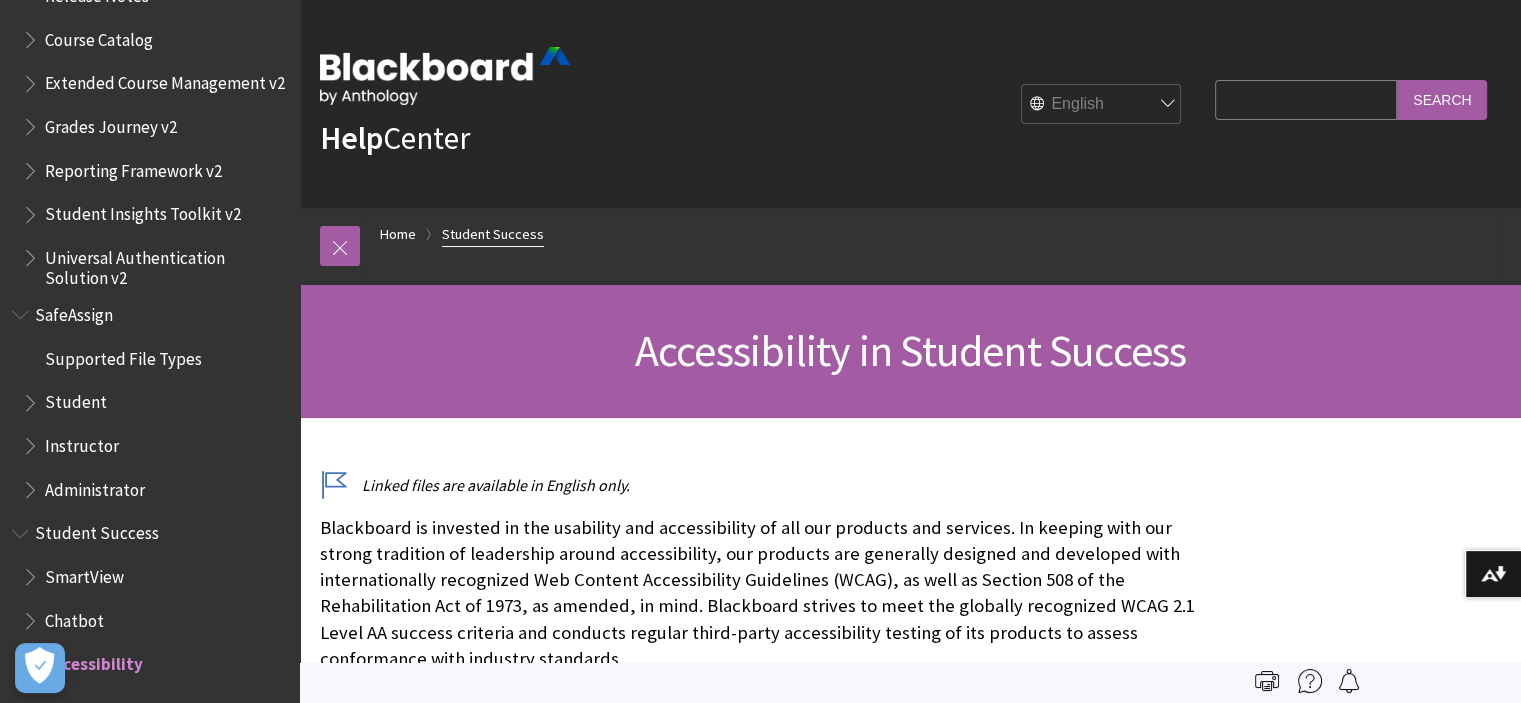 click on "Student Success" at bounding box center [493, 234] 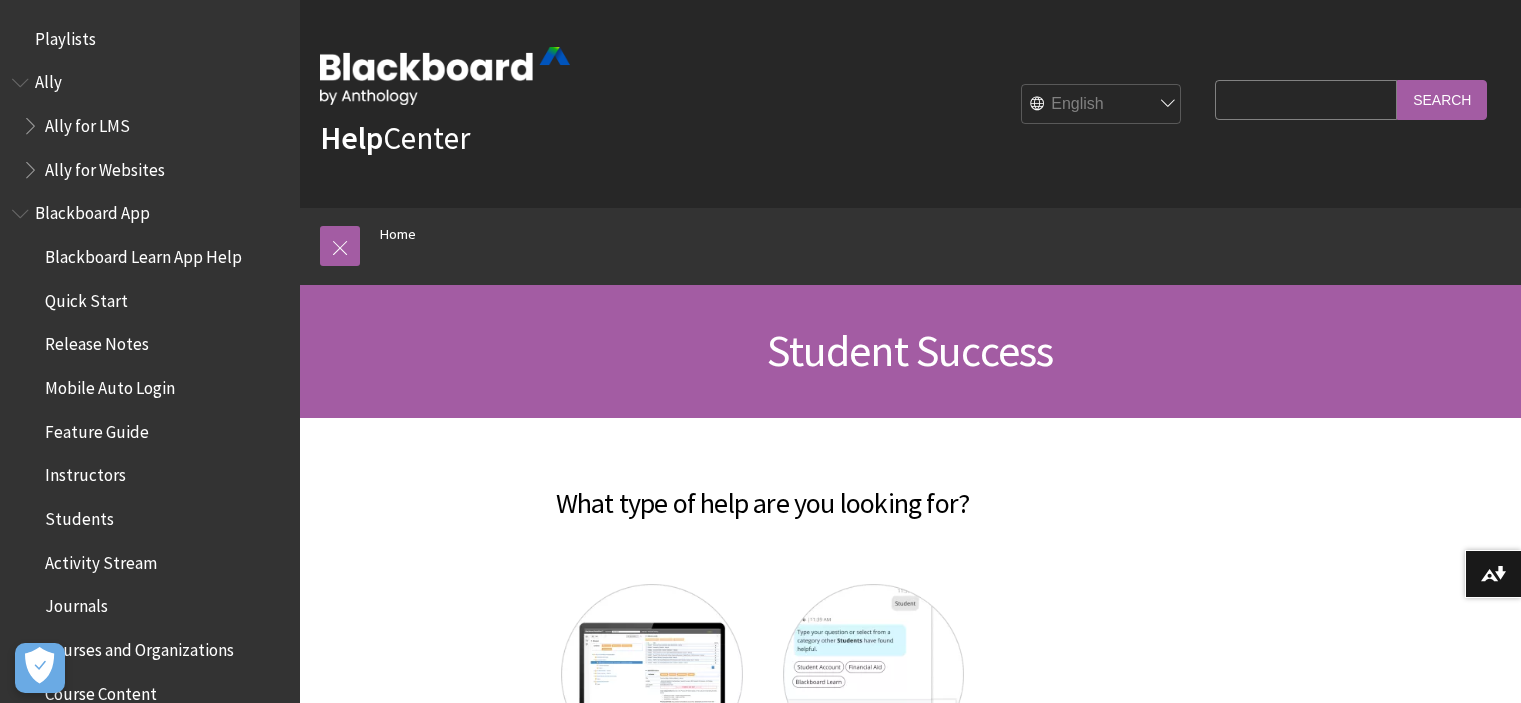 scroll, scrollTop: 0, scrollLeft: 0, axis: both 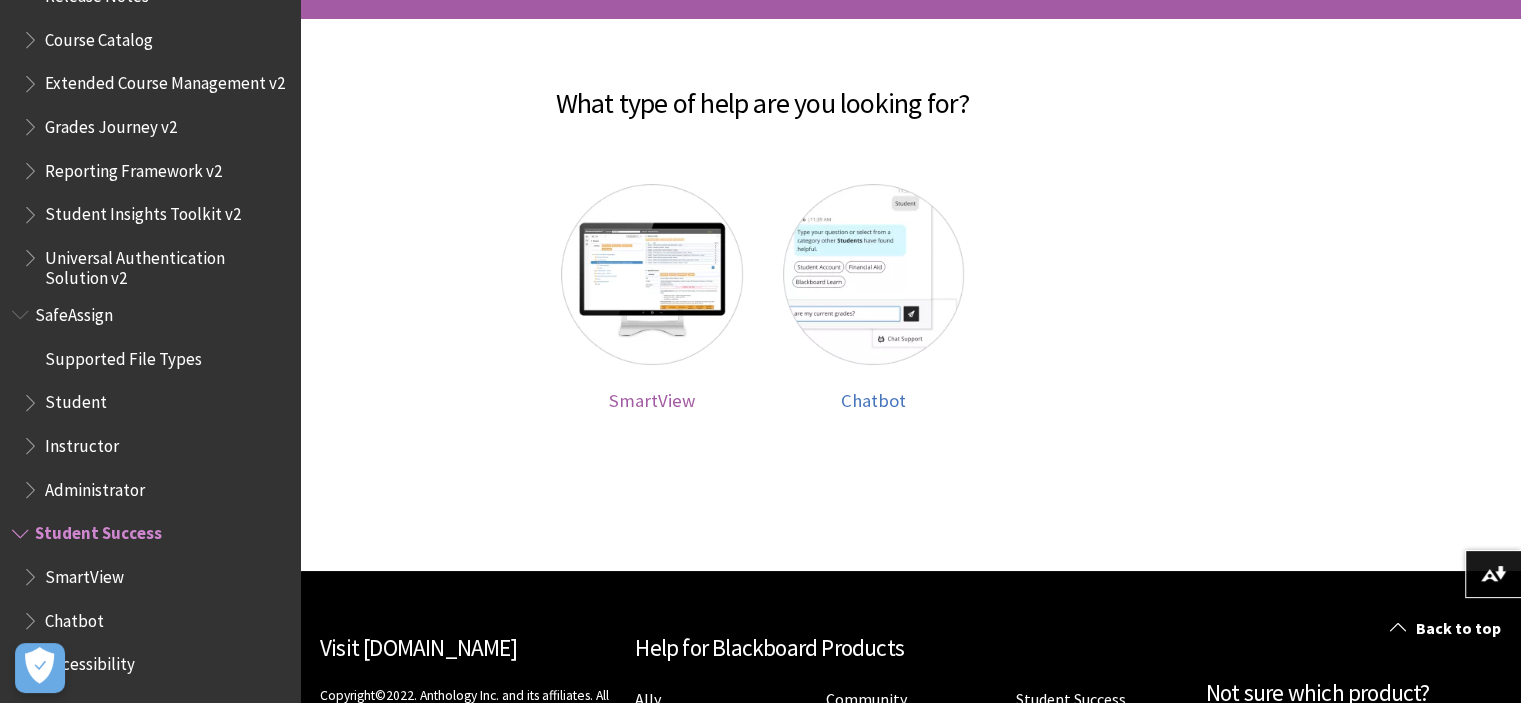 click at bounding box center [651, 274] 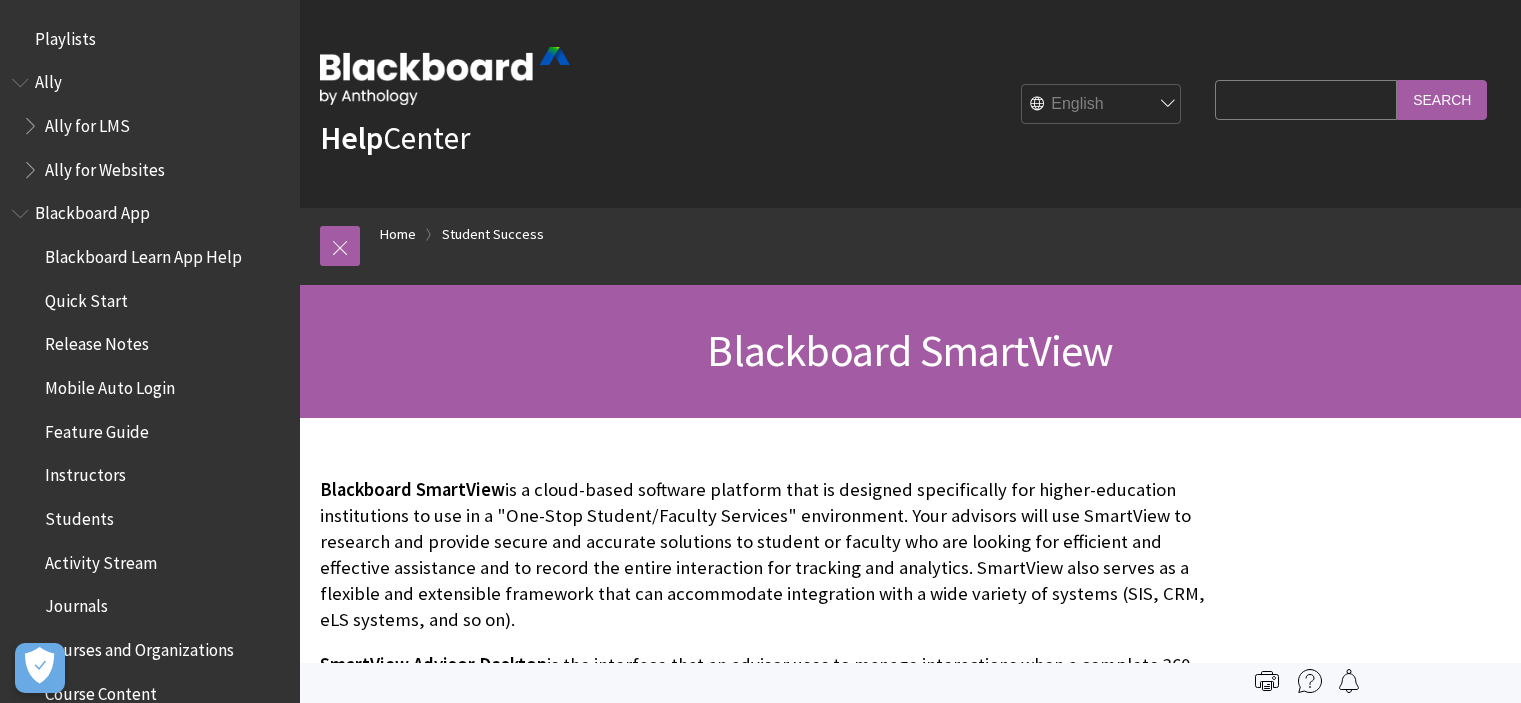scroll, scrollTop: 0, scrollLeft: 0, axis: both 